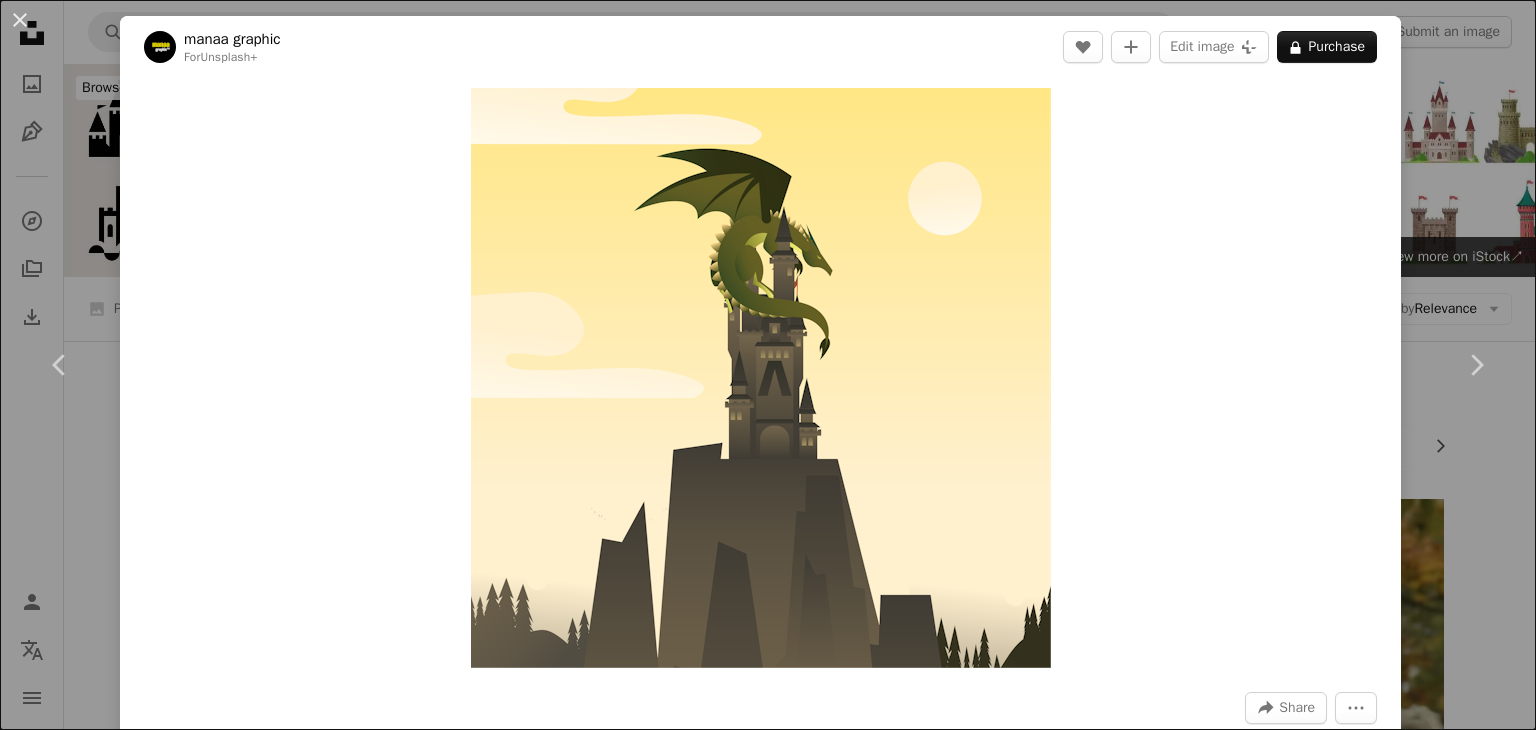 scroll, scrollTop: 190, scrollLeft: 0, axis: vertical 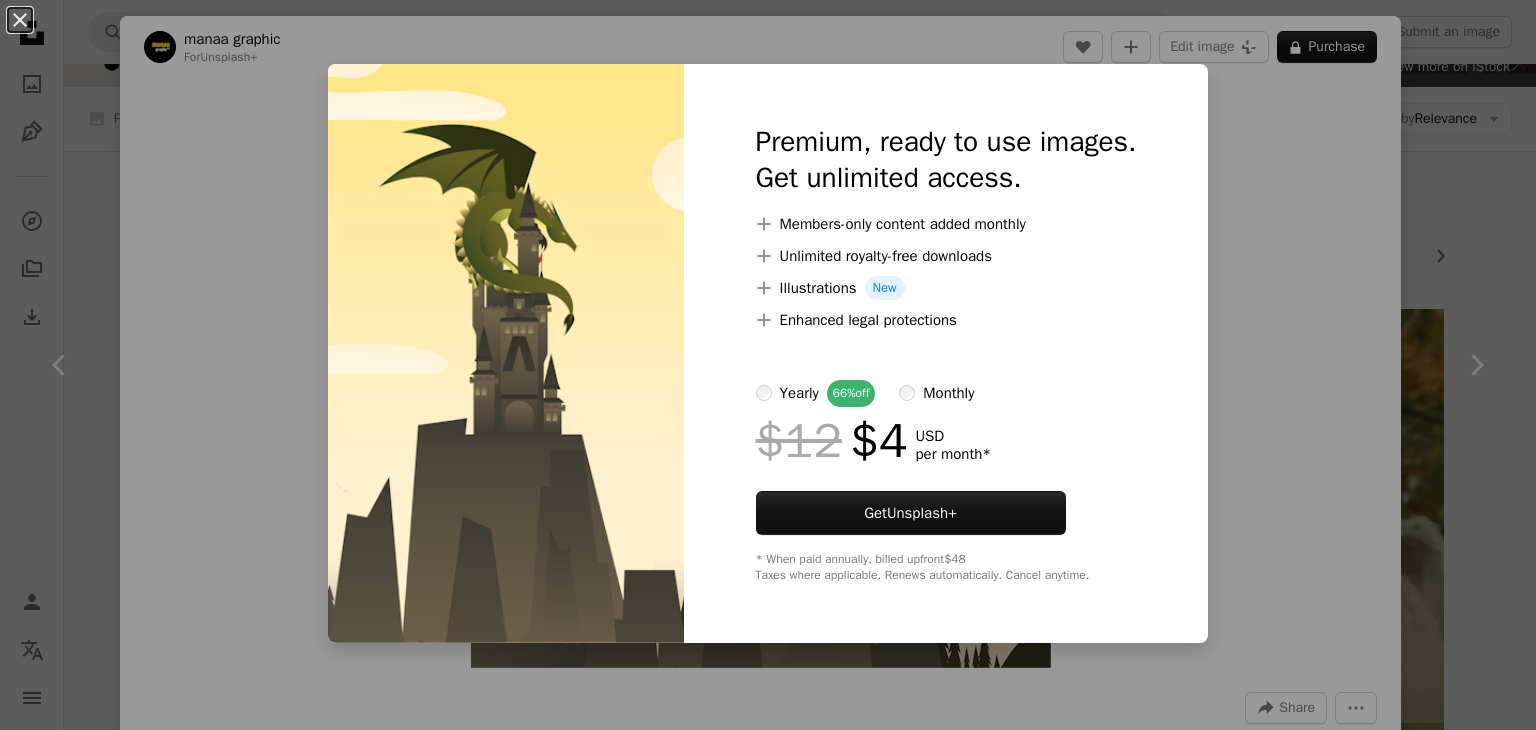 click on "An X shape Premium, ready to use images. Get unlimited access. A plus sign Members-only content added monthly A plus sign Unlimited royalty-free downloads A plus sign Illustrations  New A plus sign Enhanced legal protections yearly 66%  off monthly $12   $4 USD per month * Get  Unsplash+ * When paid annually, billed upfront  $48 Taxes where applicable. Renews automatically. Cancel anytime." at bounding box center [768, 365] 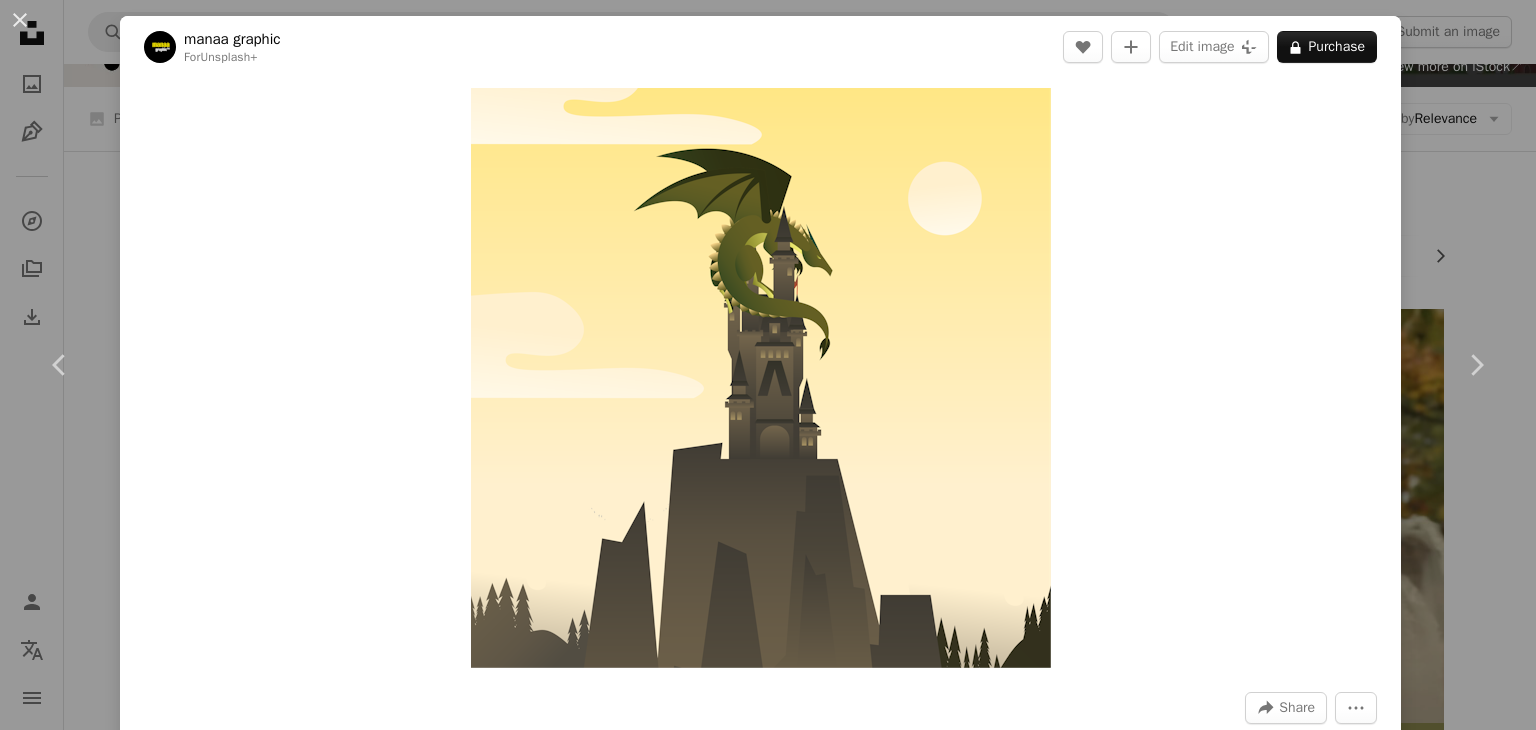 click on "[FIRST] [LAST]" at bounding box center (768, 365) 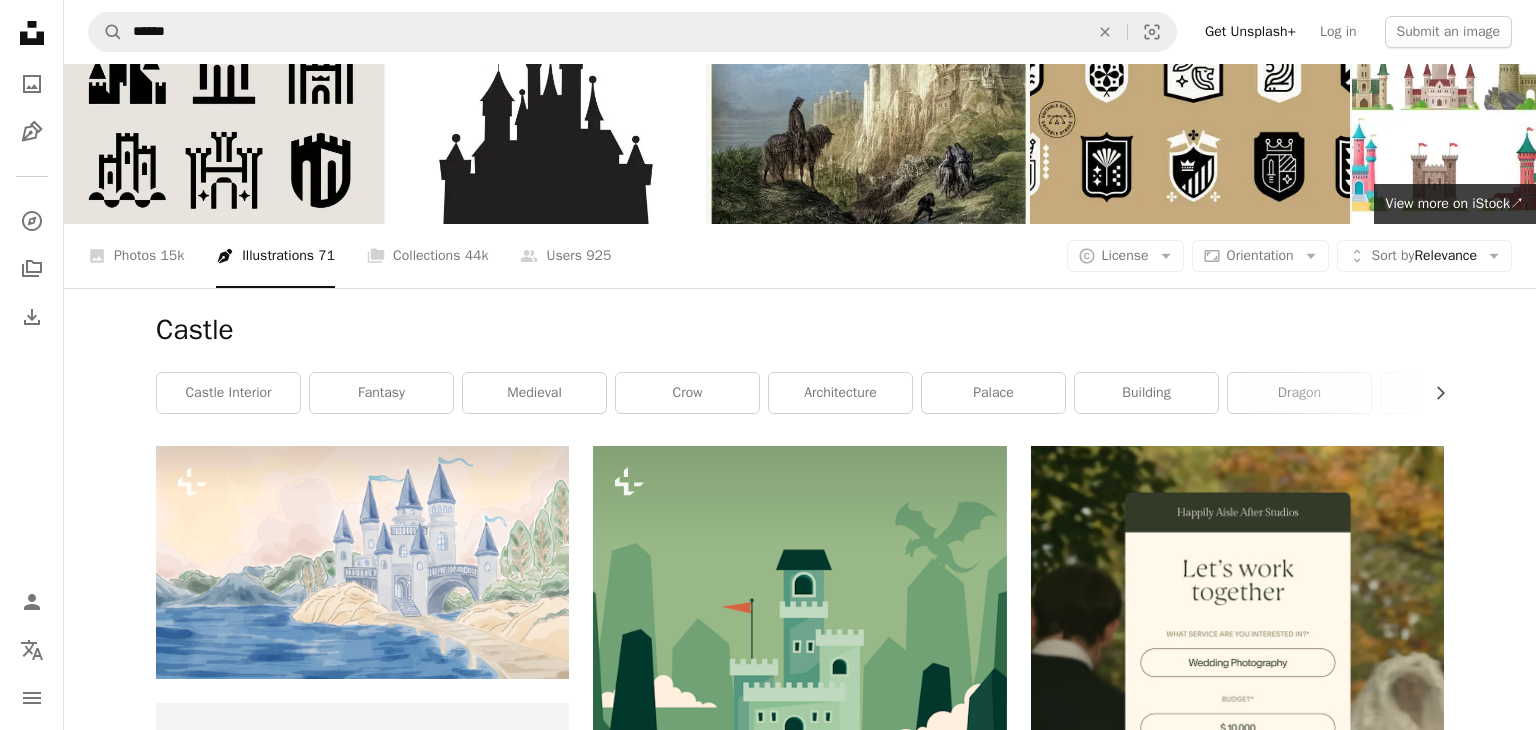 scroll, scrollTop: 0, scrollLeft: 0, axis: both 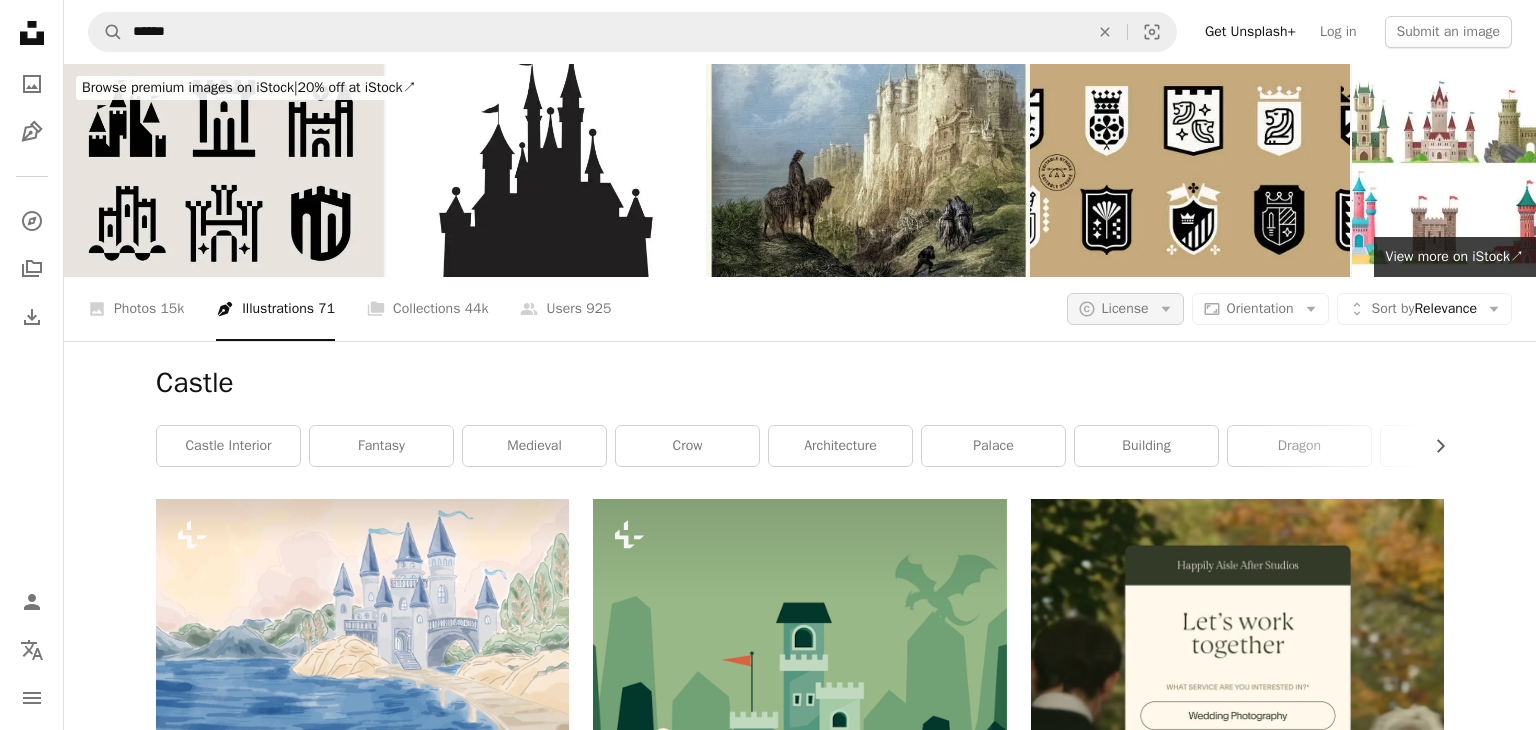 click on "License" at bounding box center (1125, 308) 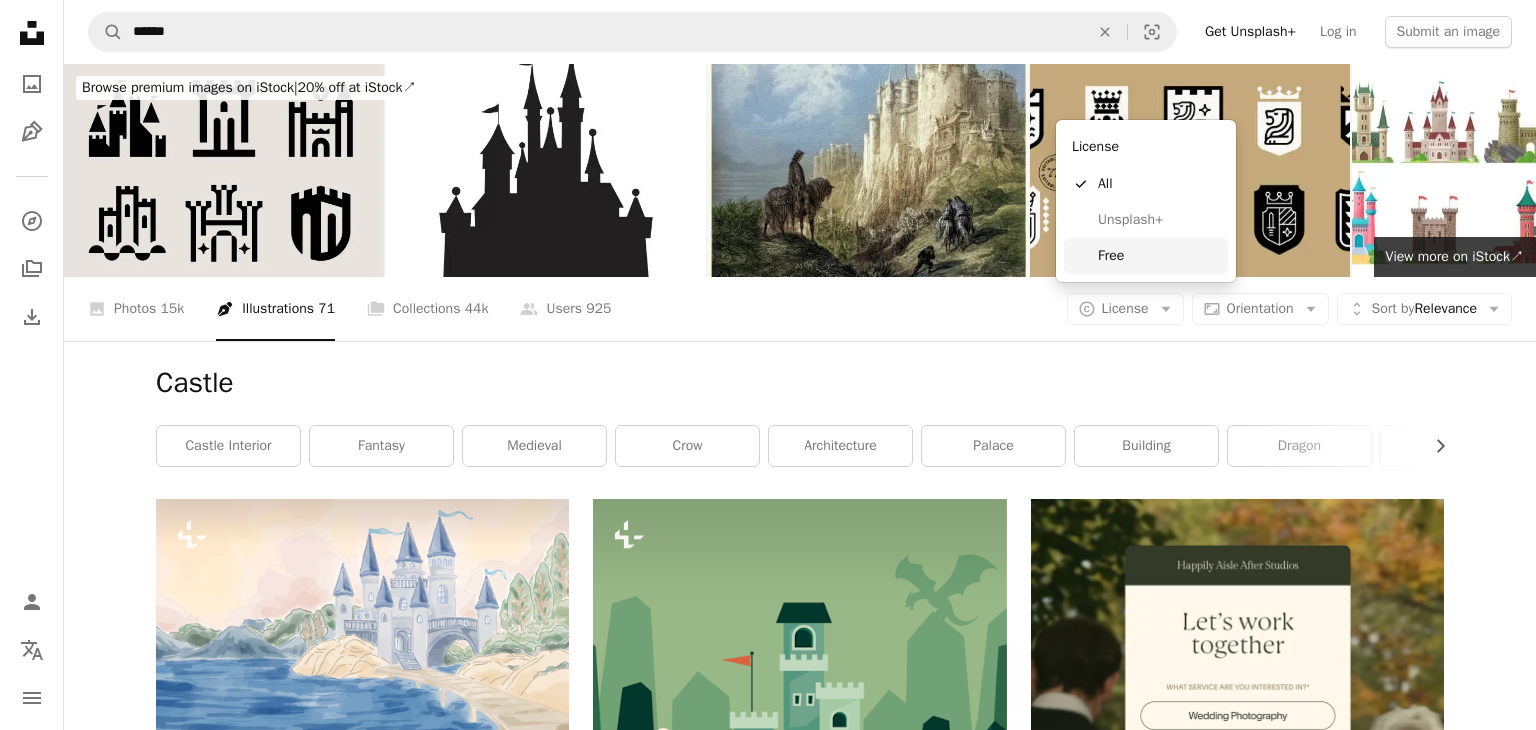 click on "Free" at bounding box center [1159, 256] 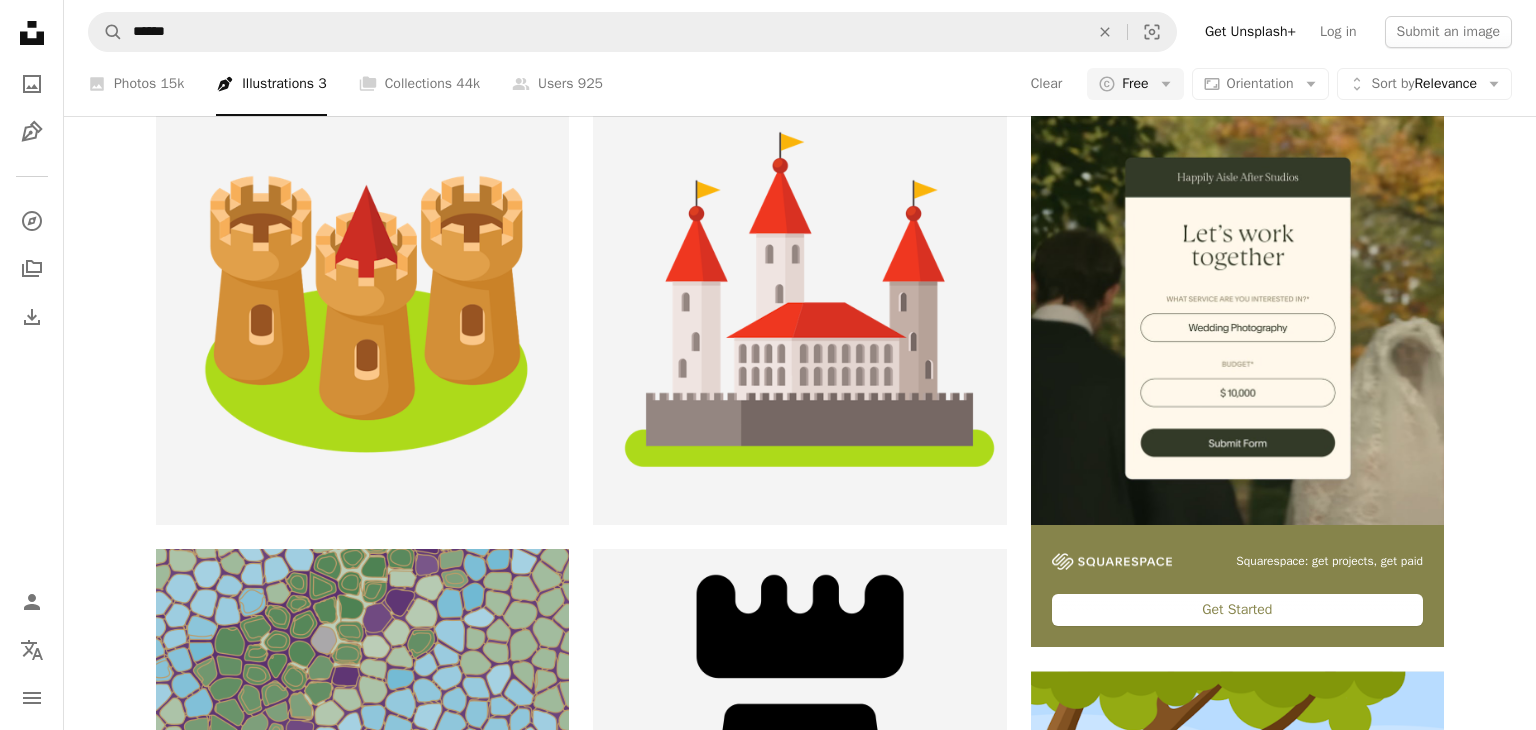 scroll, scrollTop: 0, scrollLeft: 0, axis: both 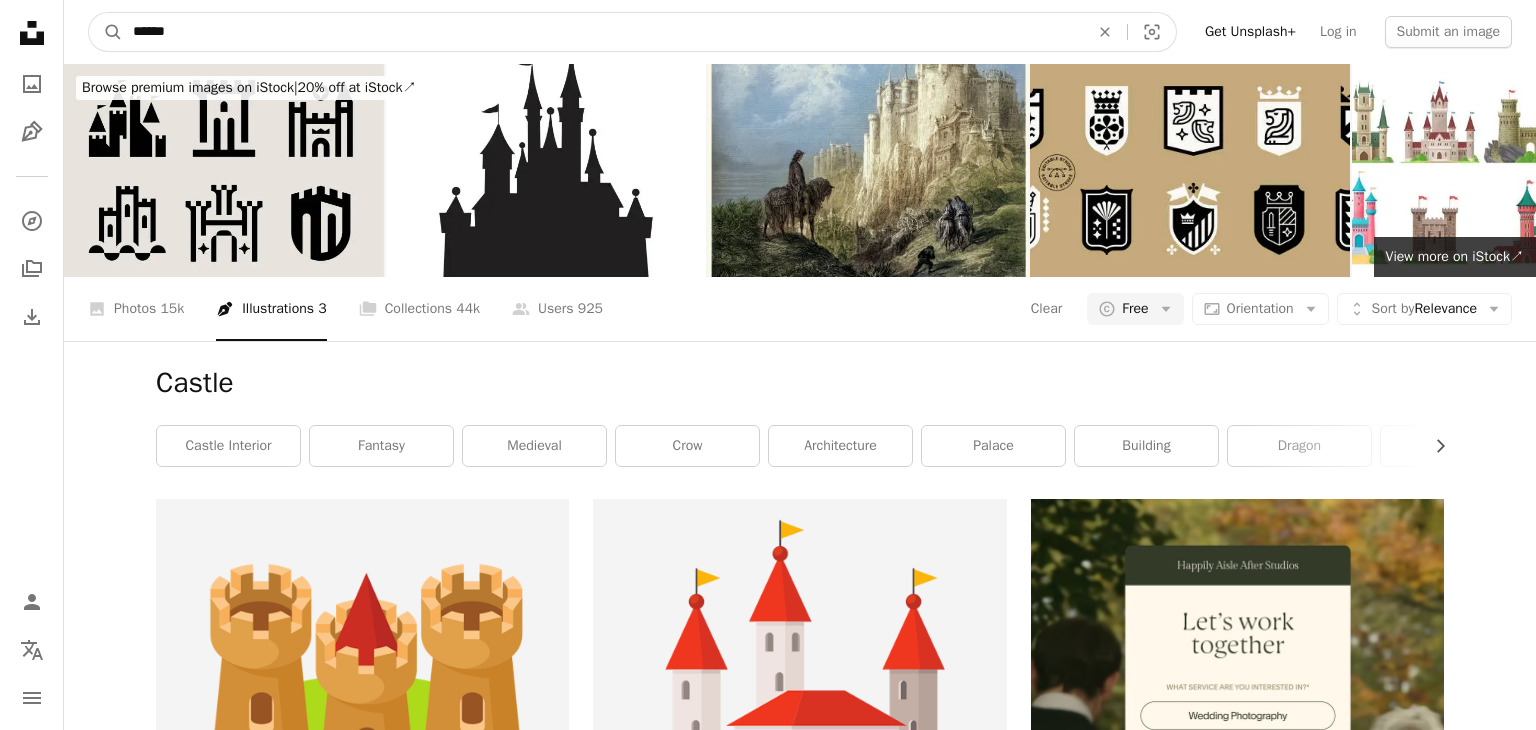 click on "******" at bounding box center (603, 32) 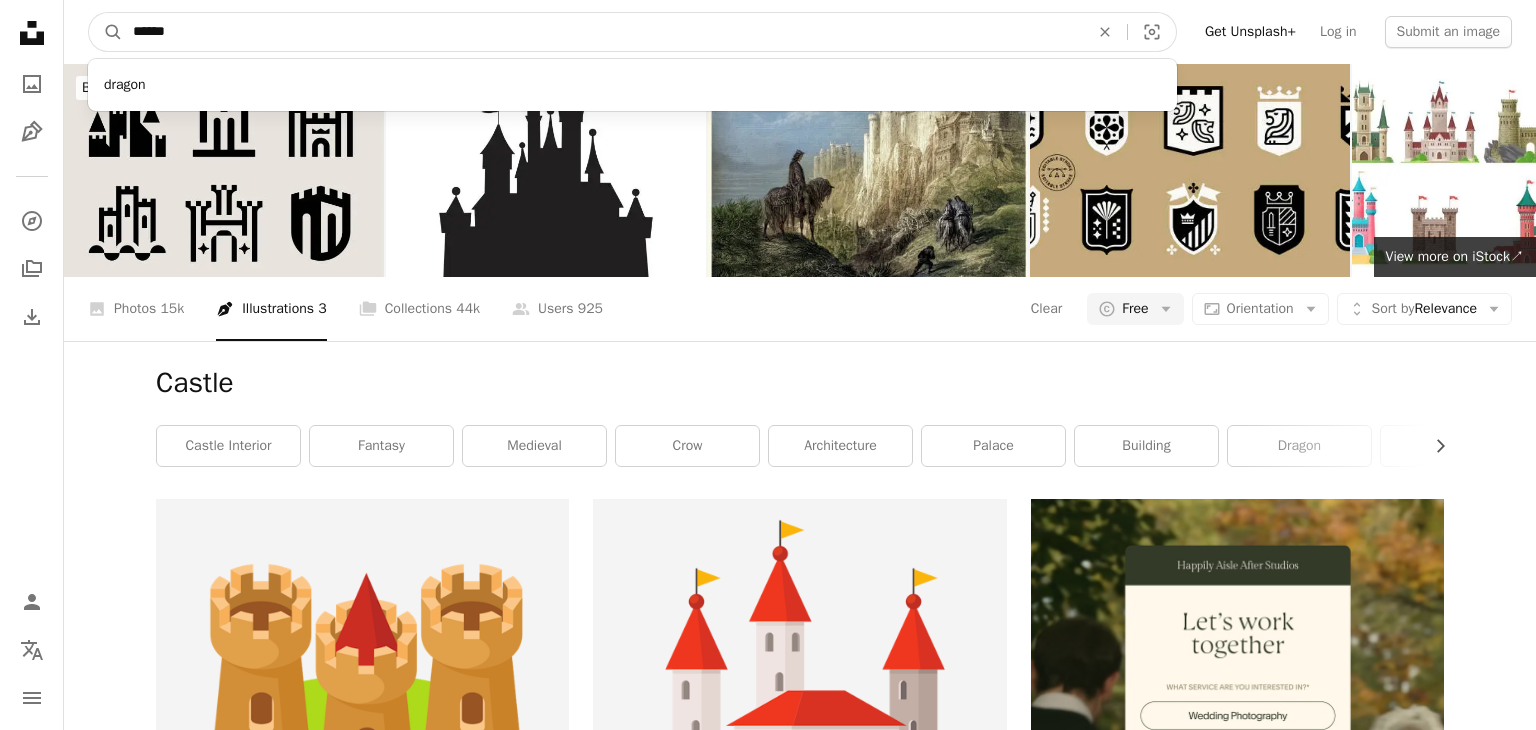 type on "******" 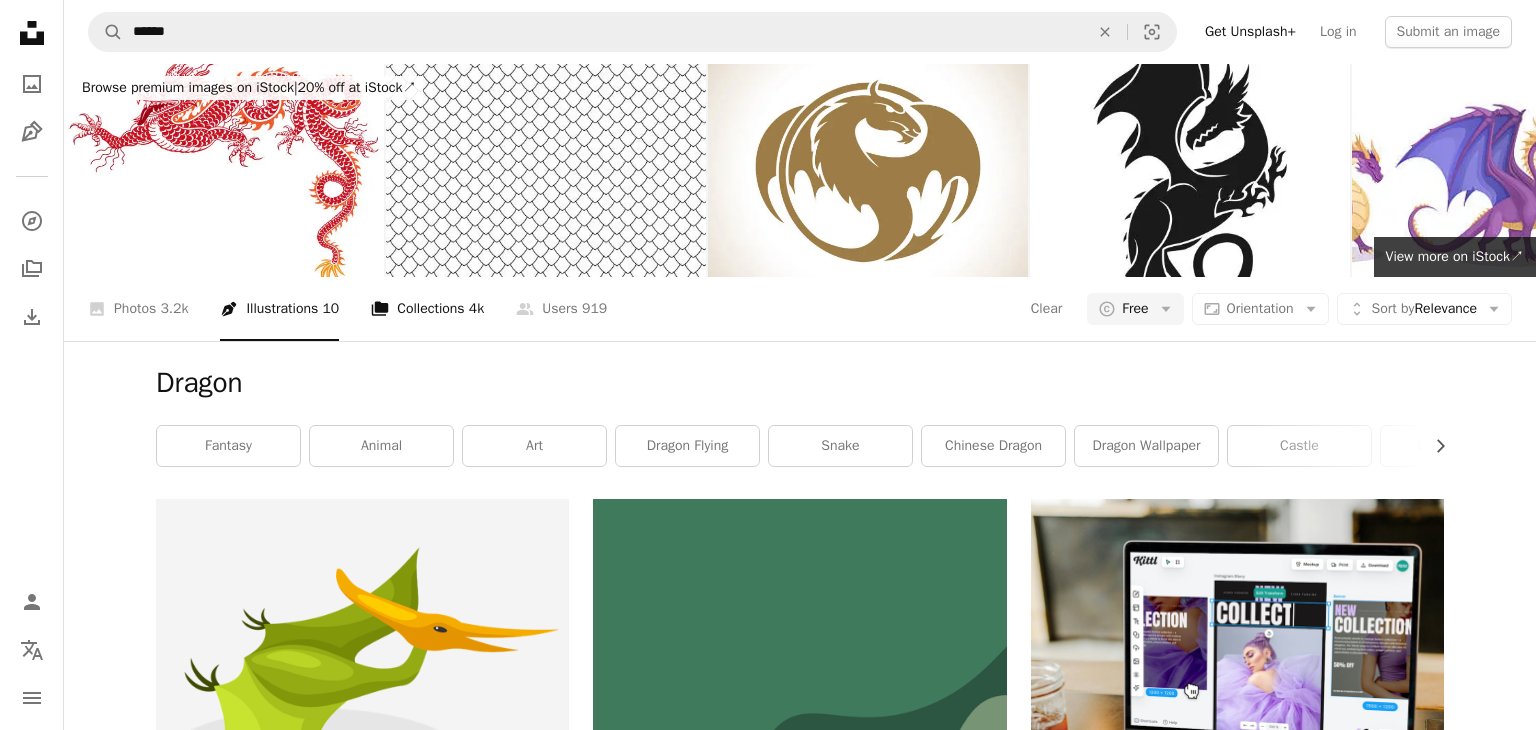 click on "A stack of folders" 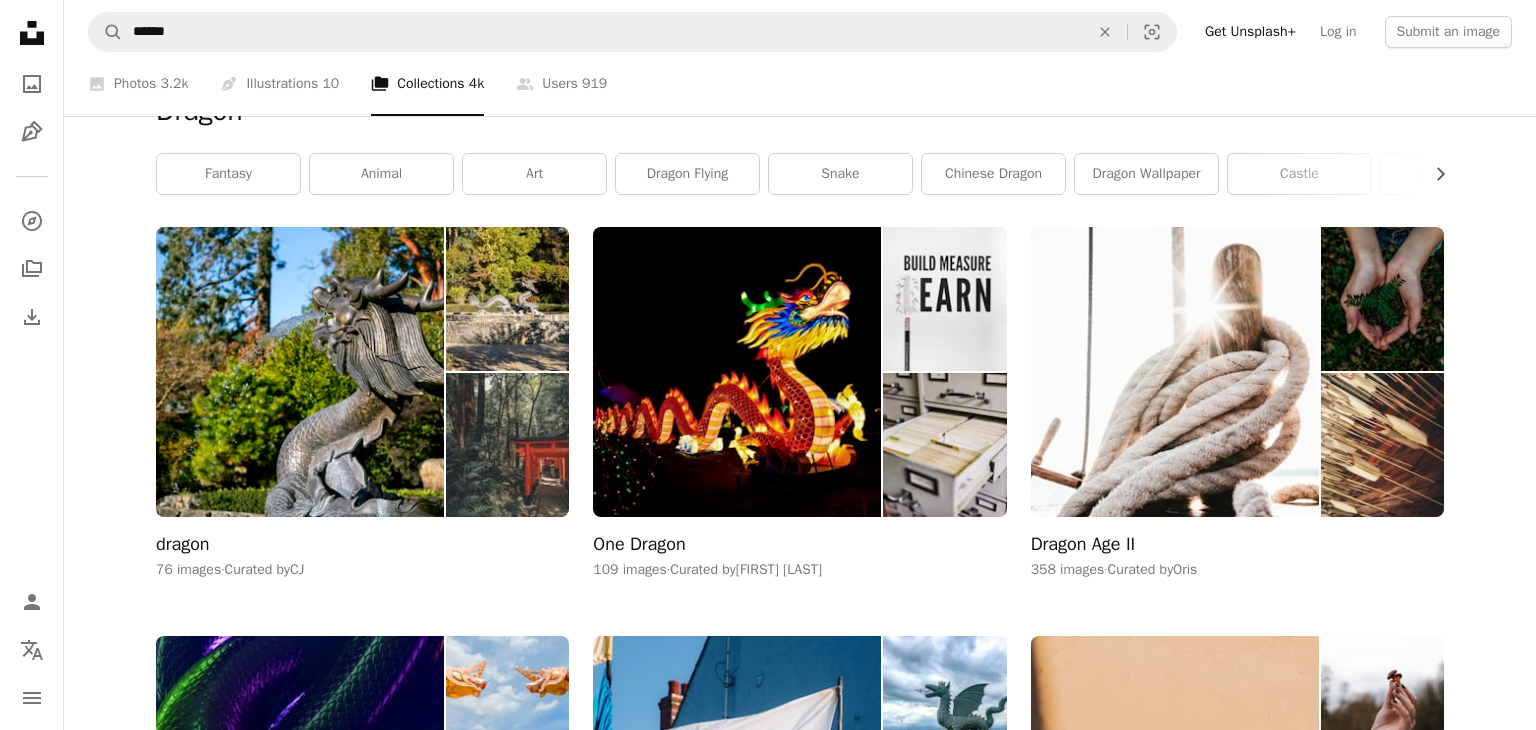 scroll, scrollTop: 0, scrollLeft: 0, axis: both 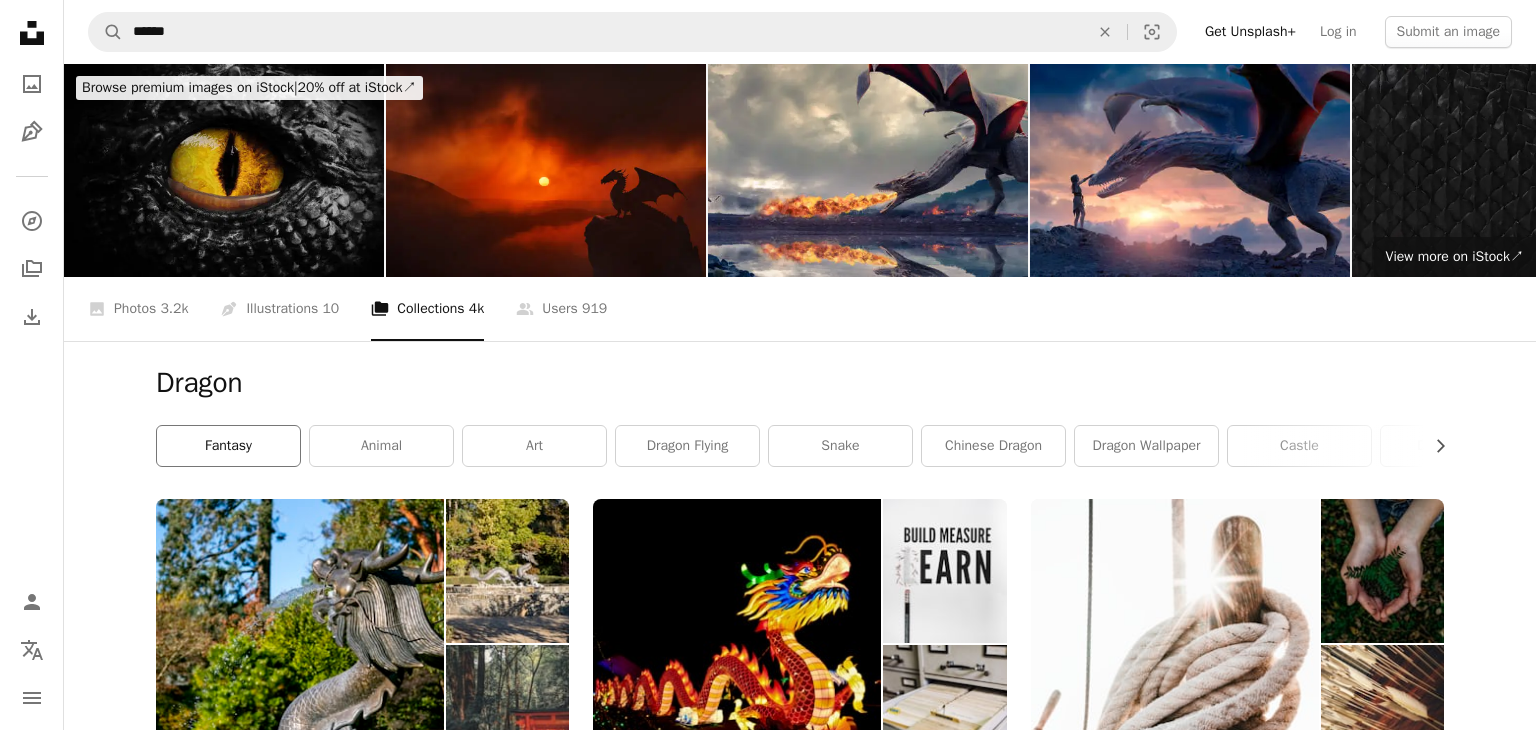 click on "fantasy" at bounding box center [228, 446] 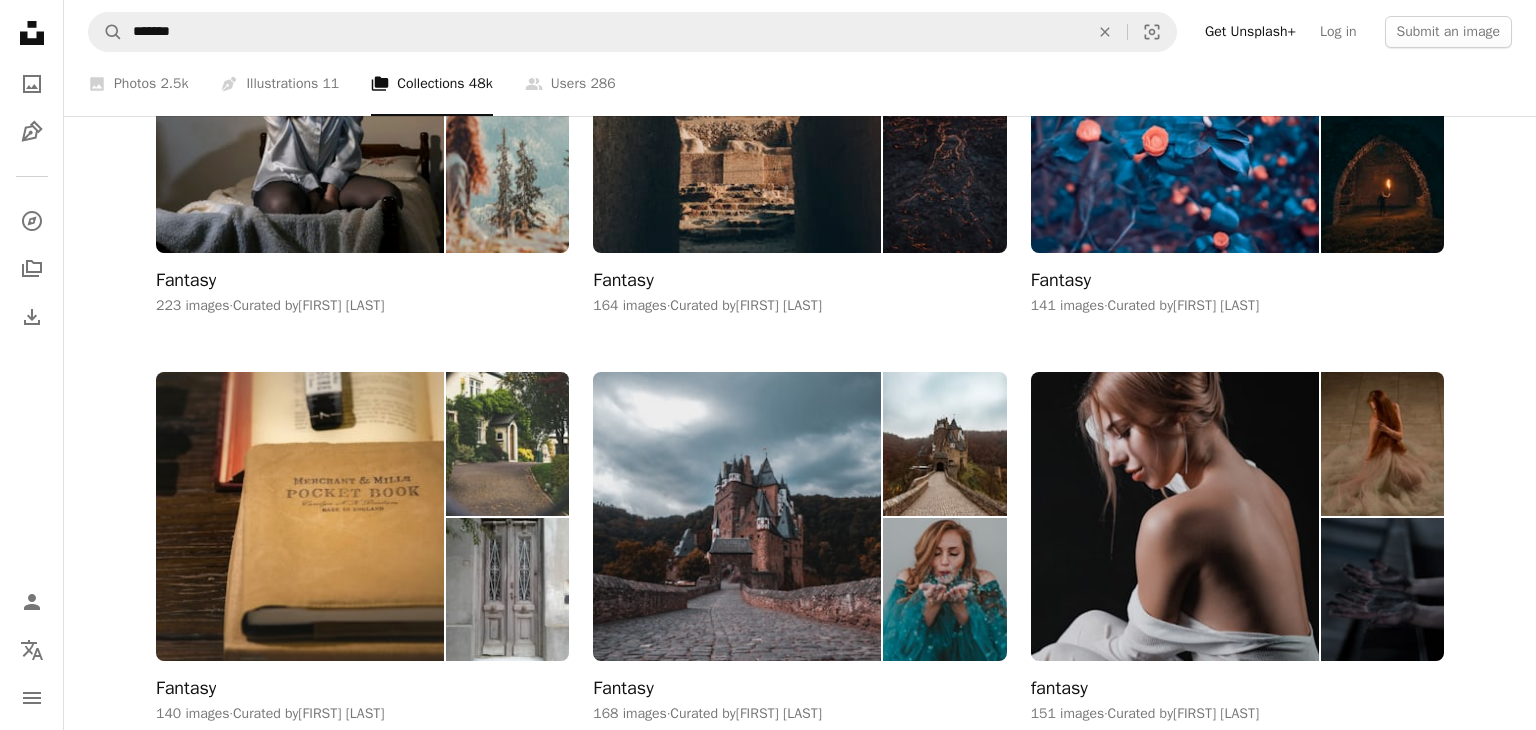 scroll, scrollTop: 0, scrollLeft: 0, axis: both 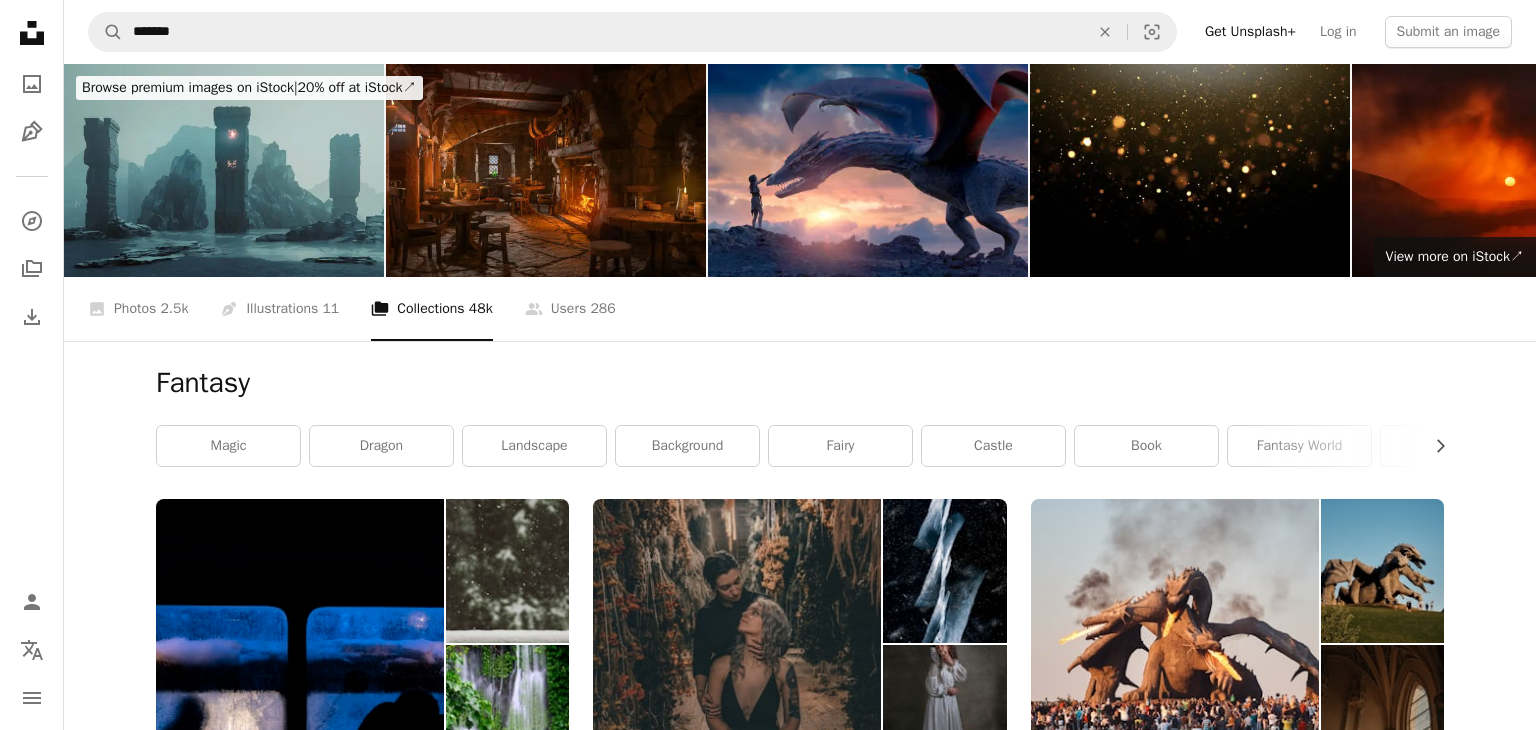 click on "Fantasy Chevron right magic dragon landscape background fairy castle book fantasy world wallpaper nature fantasy landscape medieval" at bounding box center (800, 420) 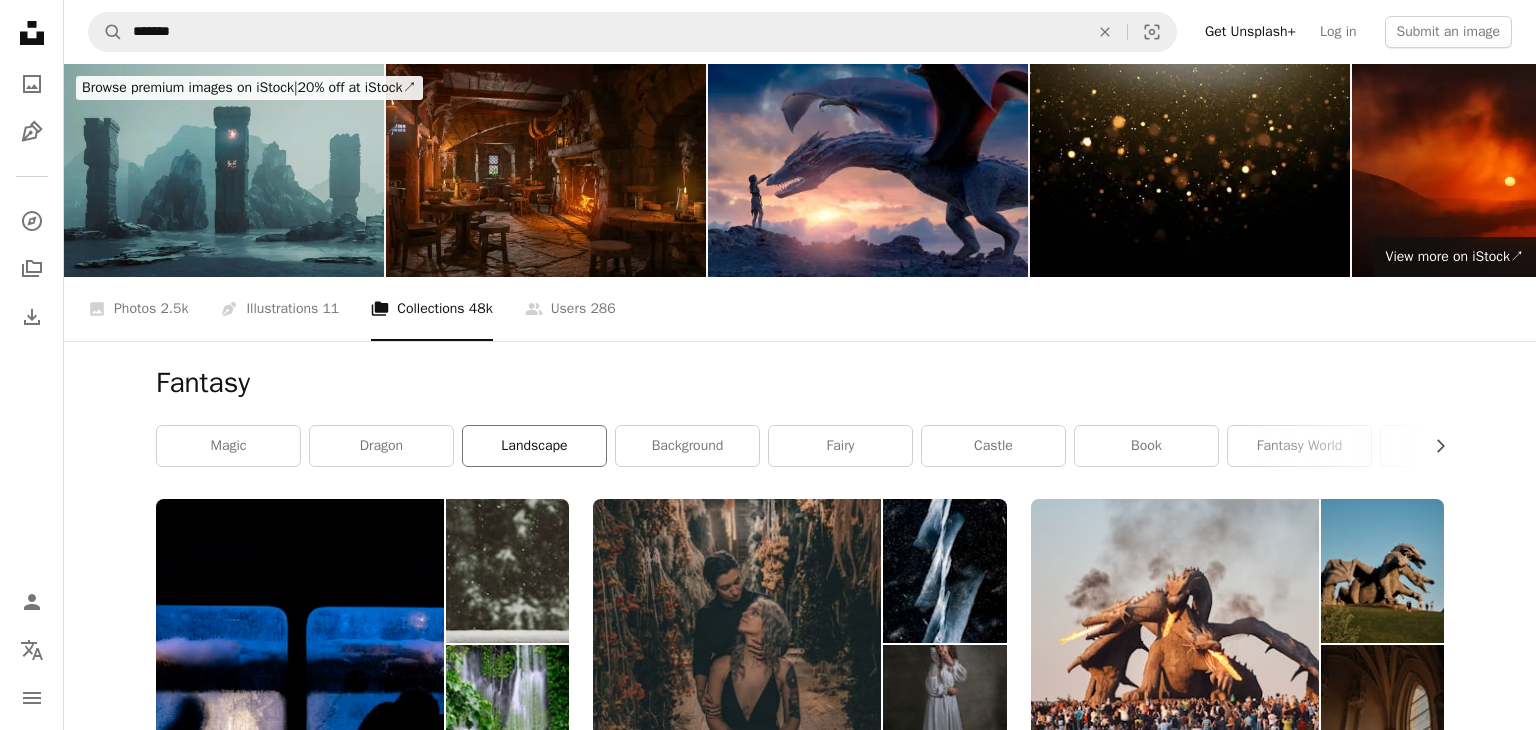 click on "landscape" at bounding box center (534, 446) 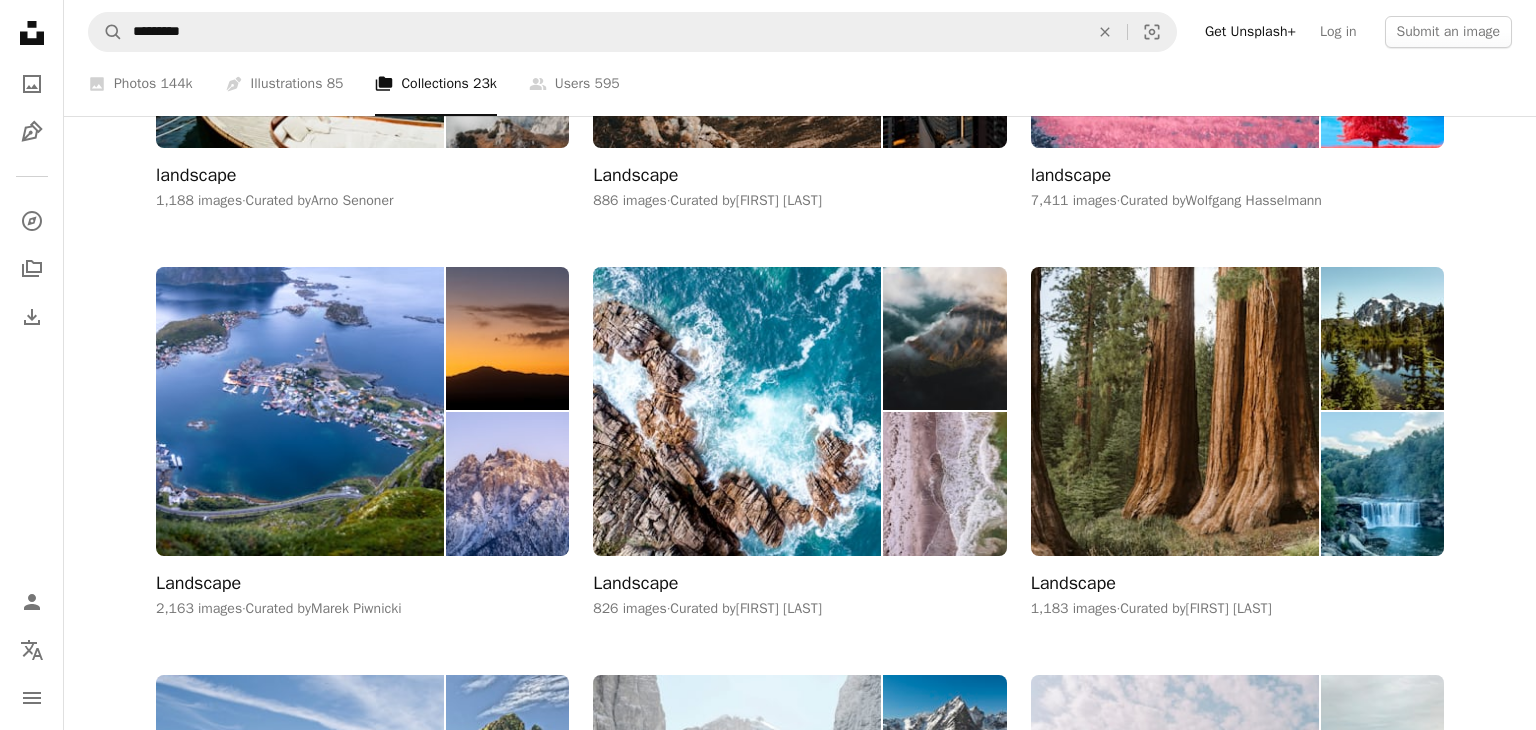 scroll, scrollTop: 0, scrollLeft: 0, axis: both 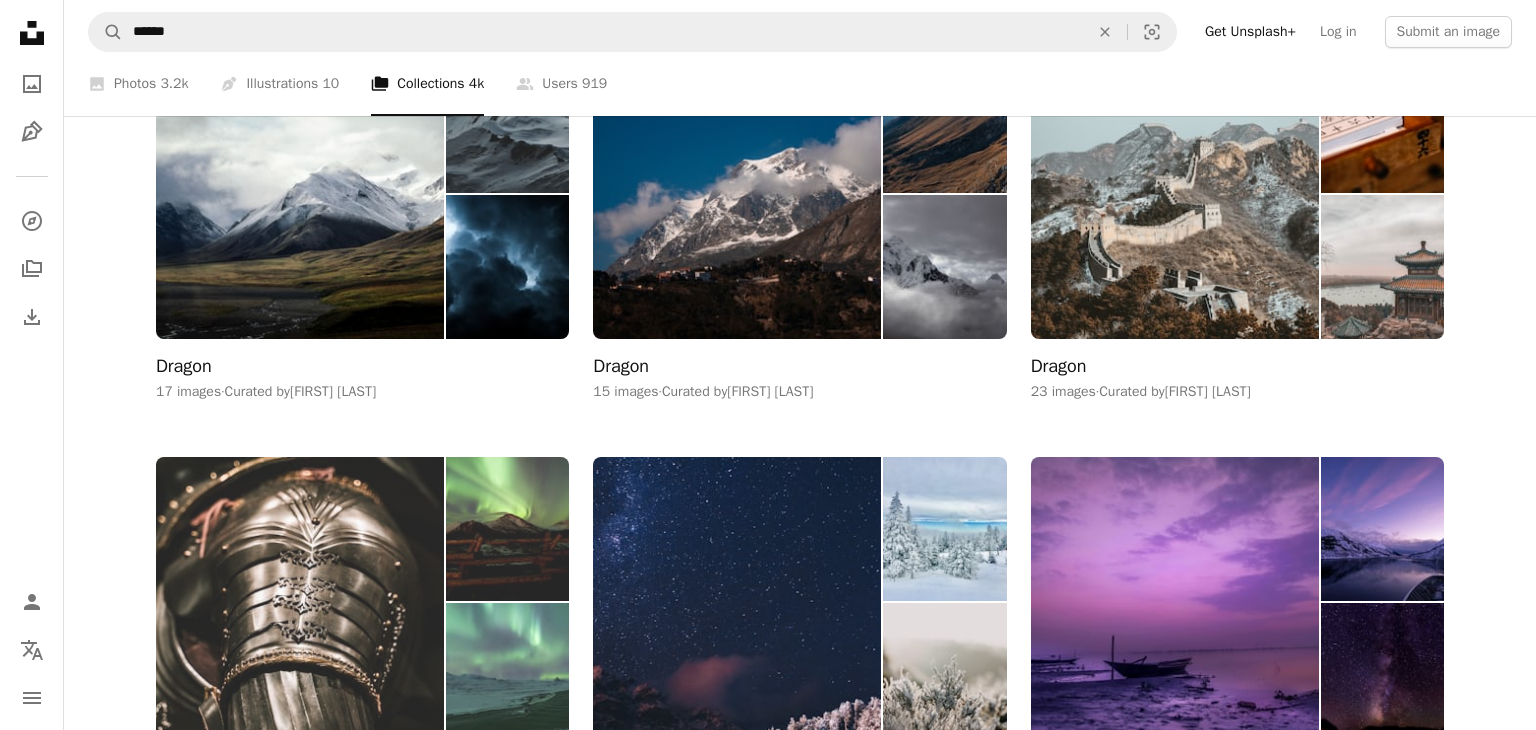 click at bounding box center (300, 601) 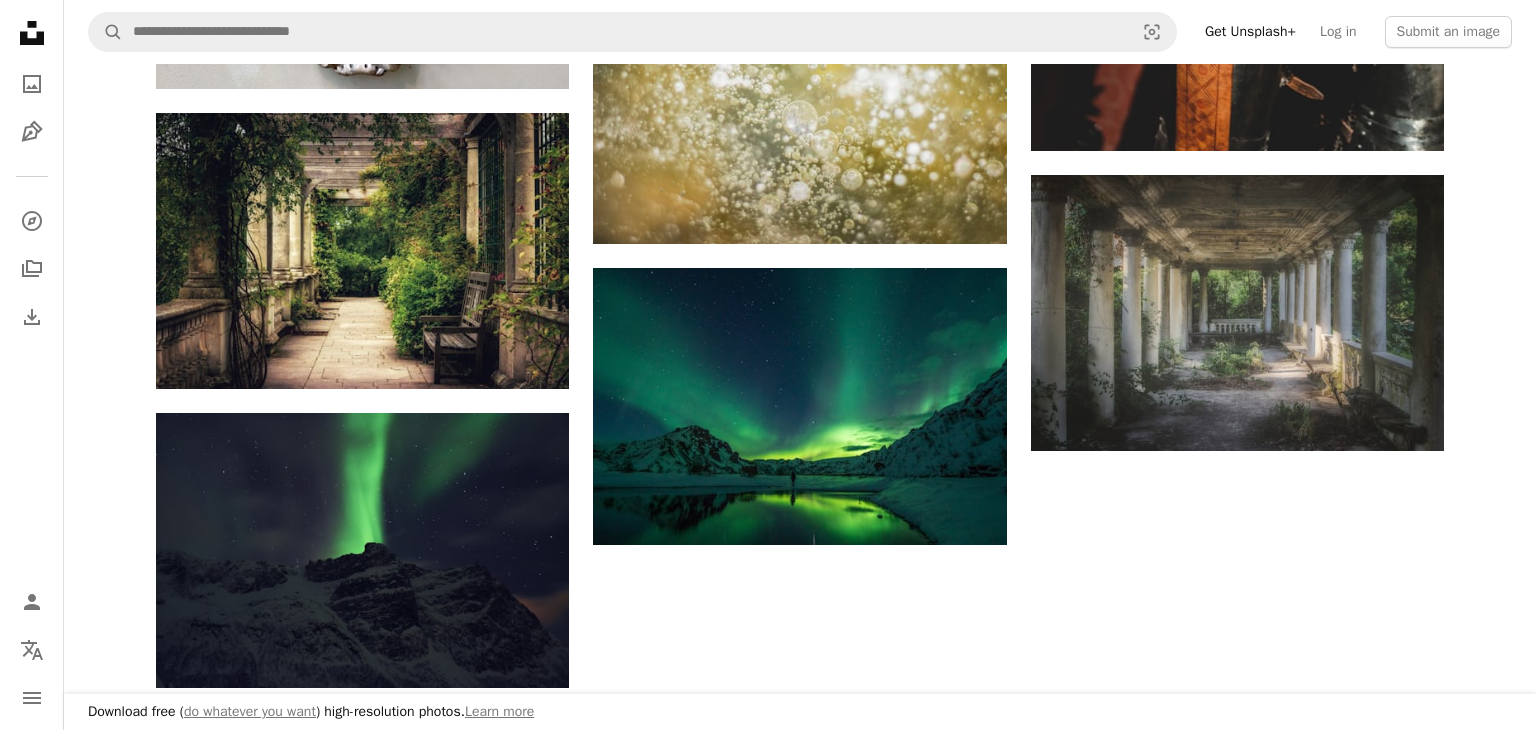 scroll, scrollTop: 0, scrollLeft: 0, axis: both 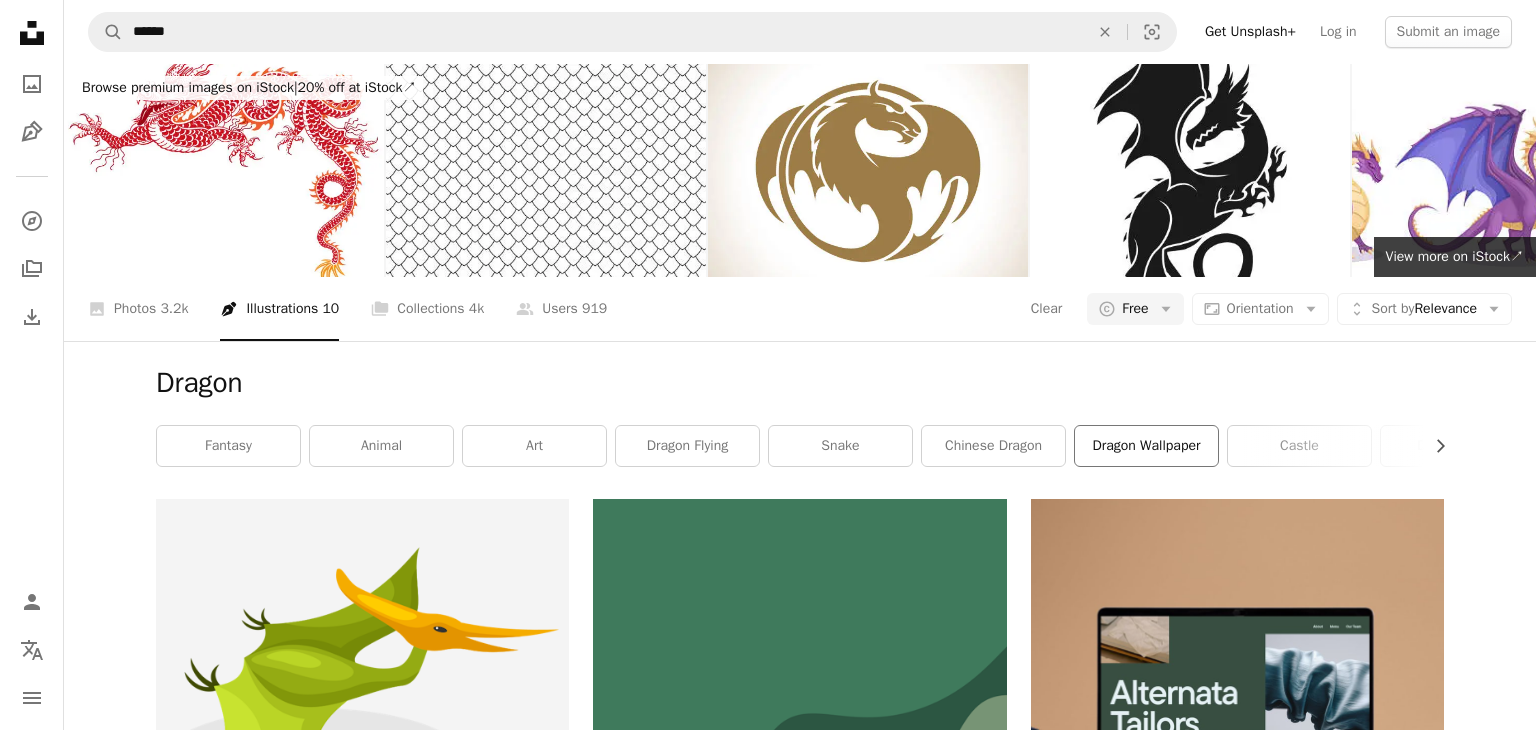 click on "dragon wallpaper" at bounding box center [1146, 446] 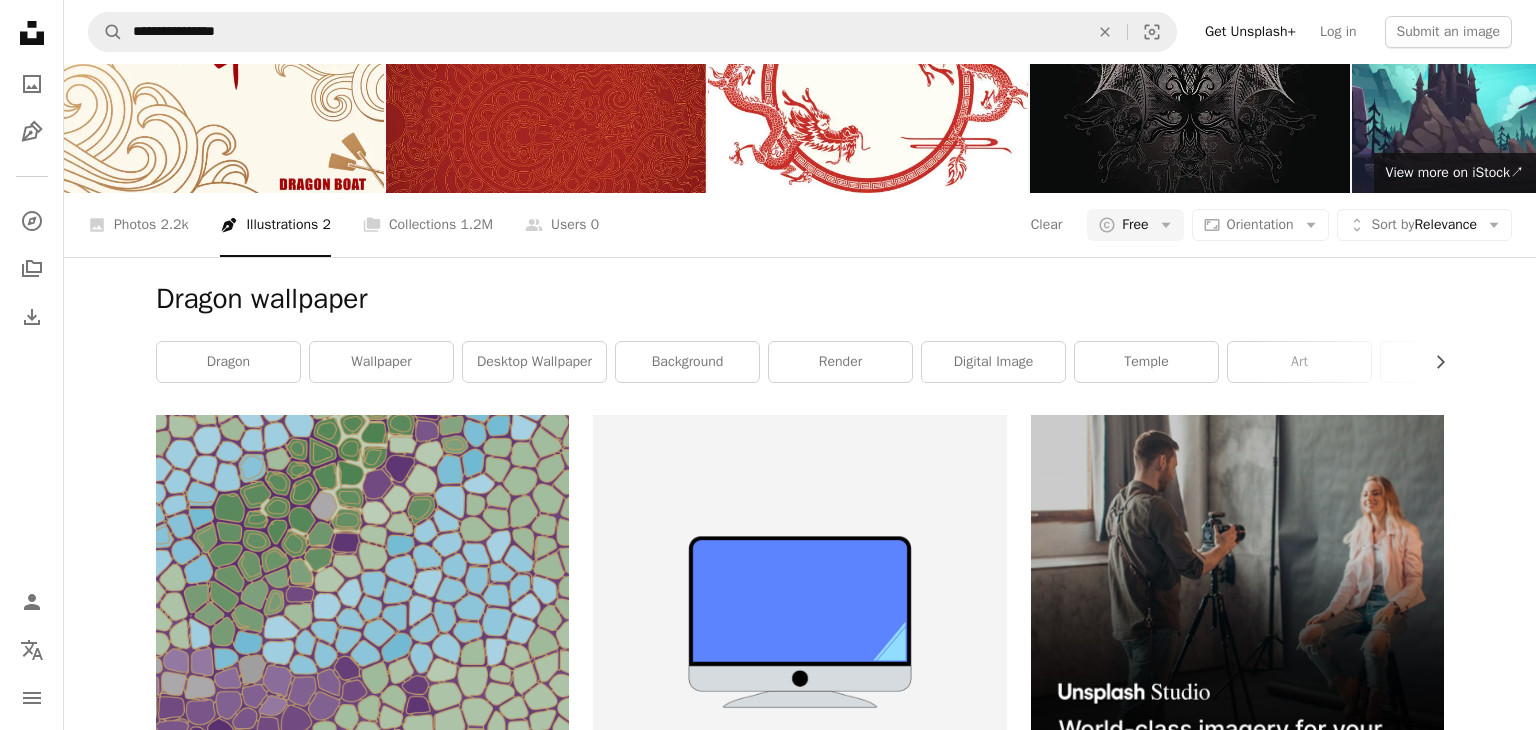 scroll, scrollTop: 0, scrollLeft: 0, axis: both 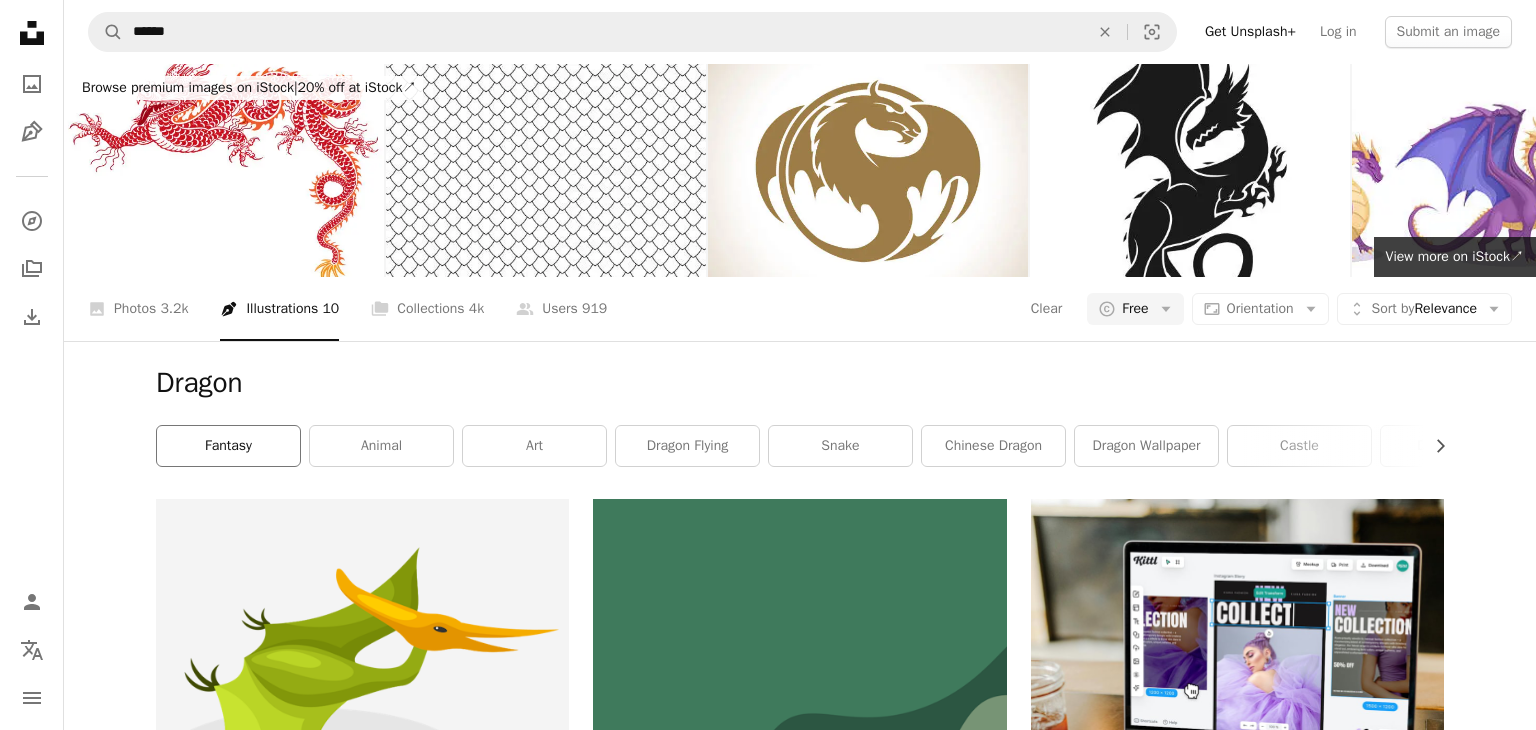 click on "fantasy" at bounding box center [228, 446] 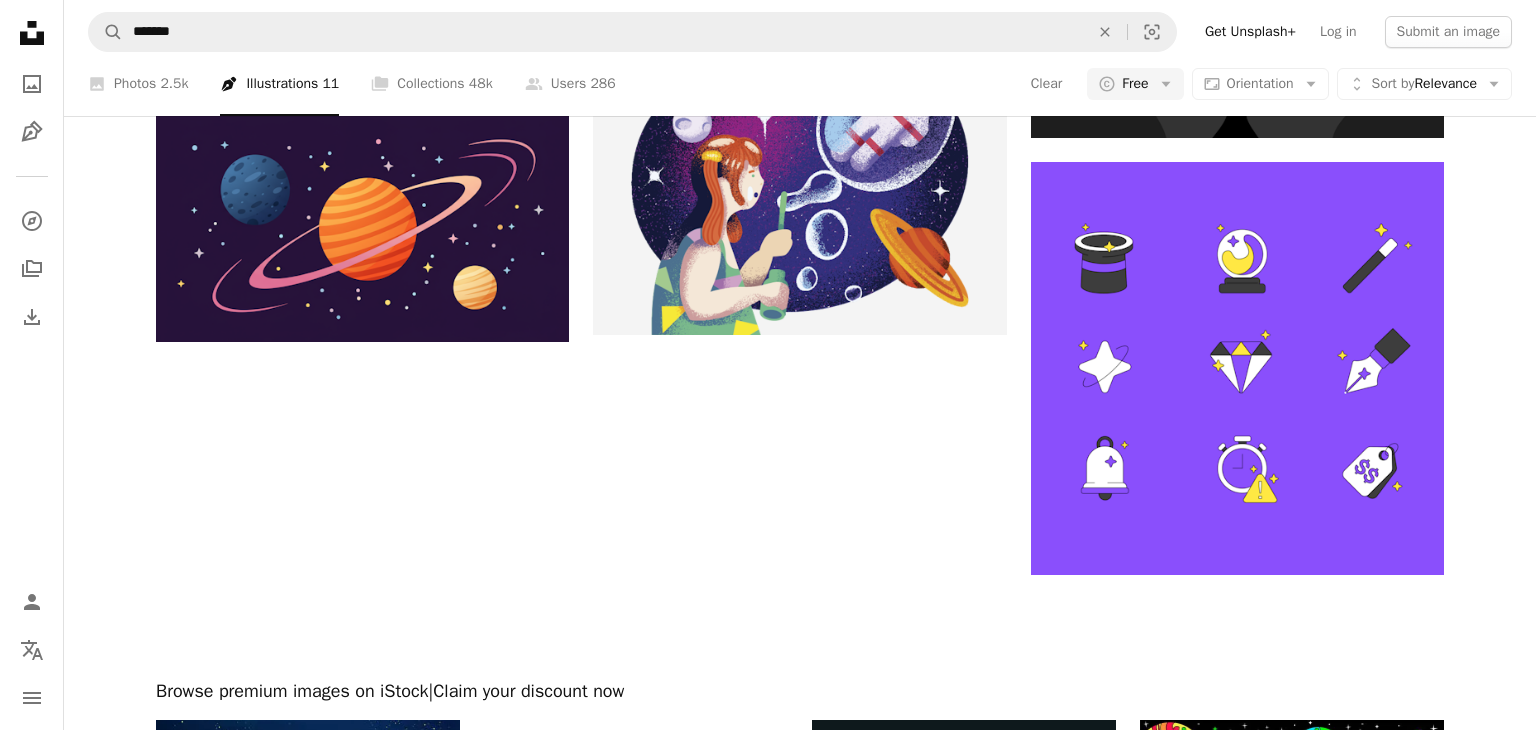 scroll, scrollTop: 0, scrollLeft: 0, axis: both 